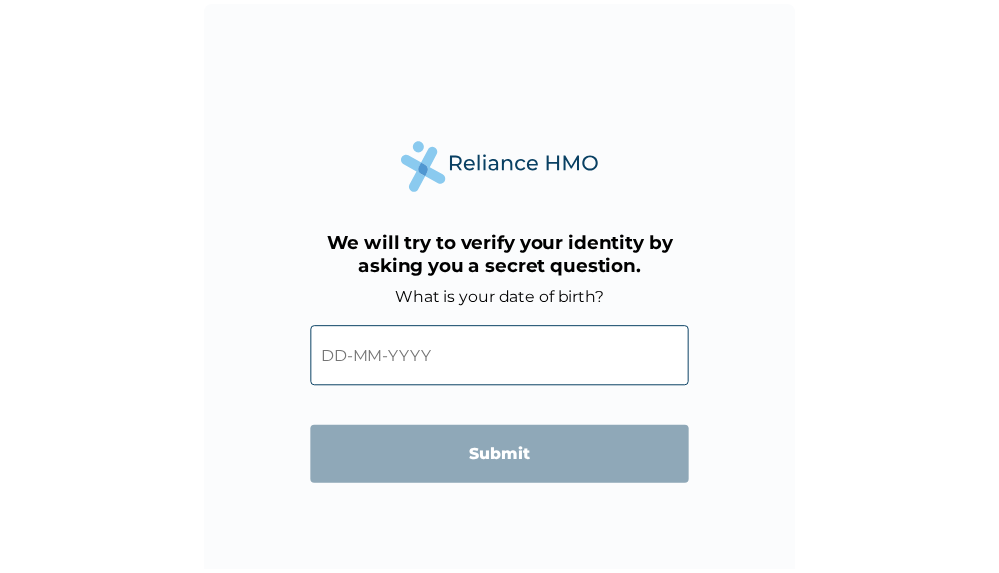 scroll, scrollTop: 0, scrollLeft: 0, axis: both 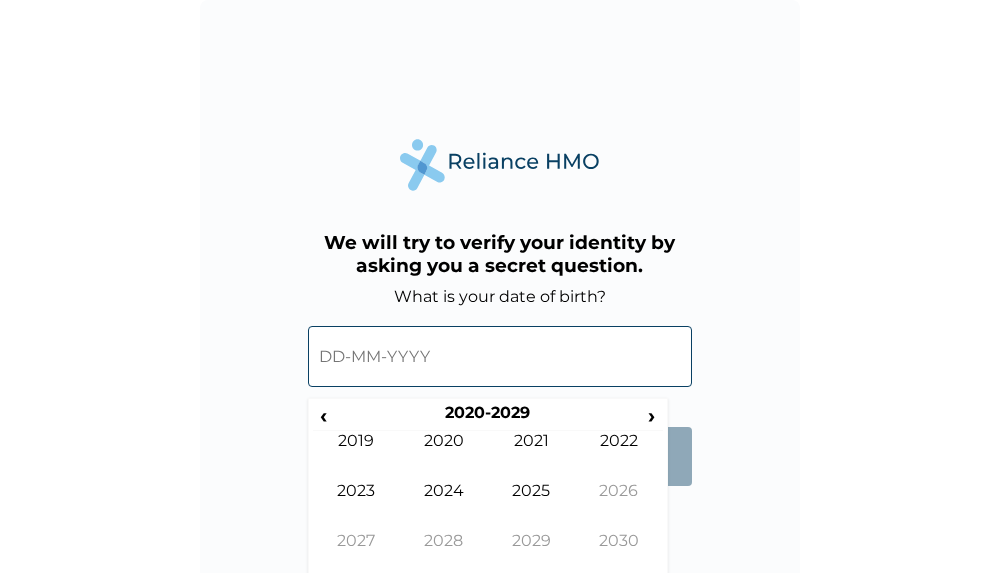 click at bounding box center [500, 356] 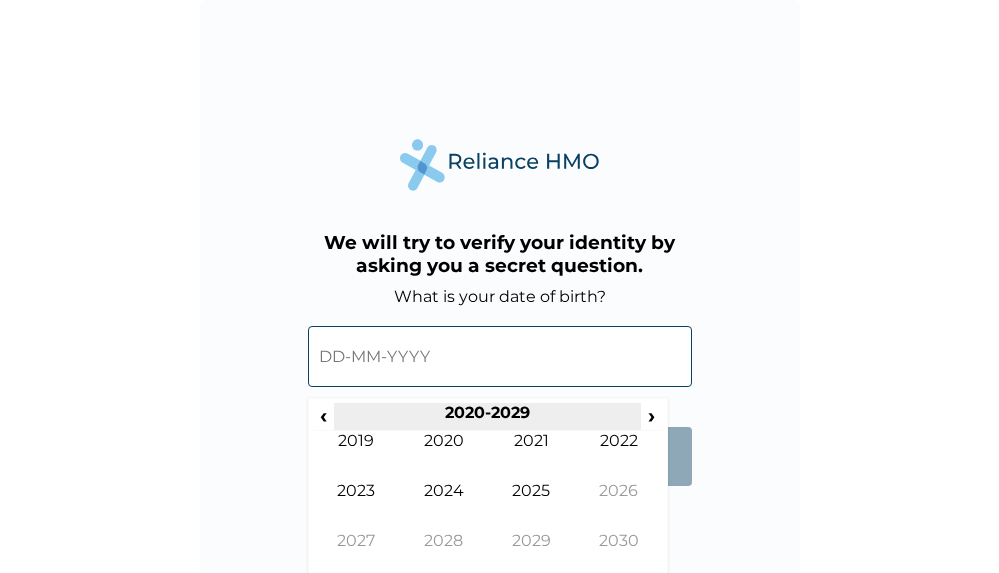click on "2020-2029" at bounding box center (487, 417) 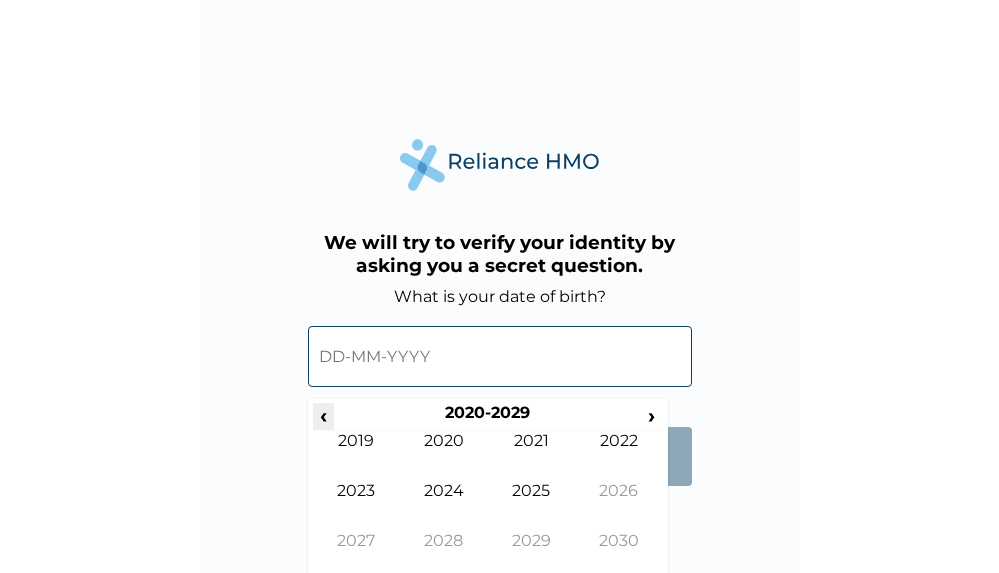 click on "‹" at bounding box center [323, 415] 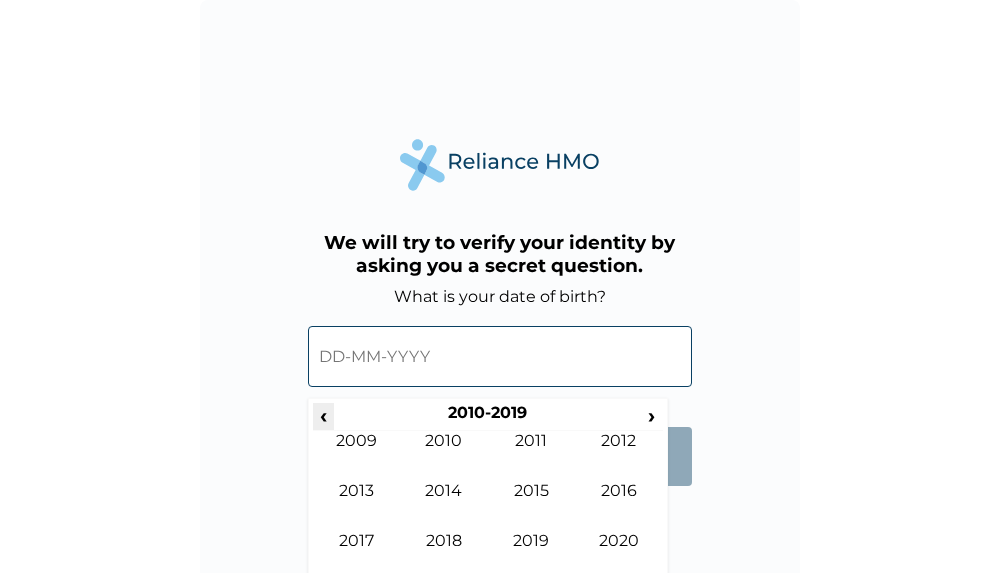 click on "‹" at bounding box center (323, 415) 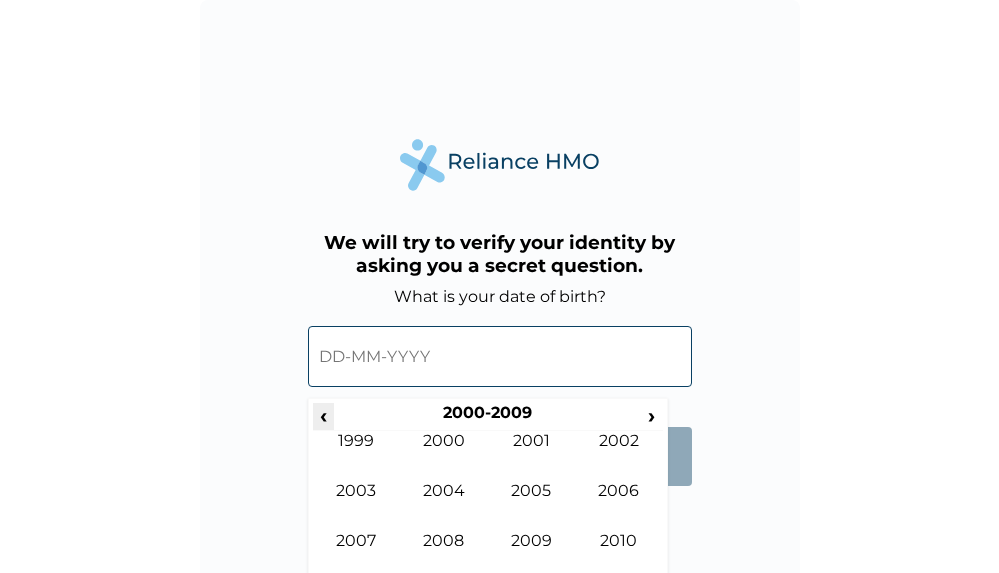 click on "‹" at bounding box center [323, 415] 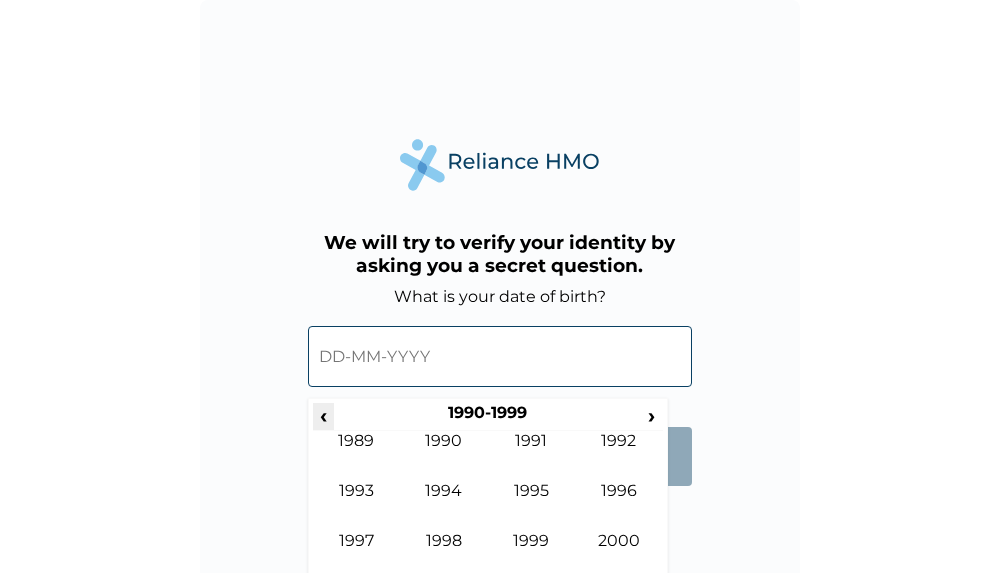 click on "‹" at bounding box center [323, 415] 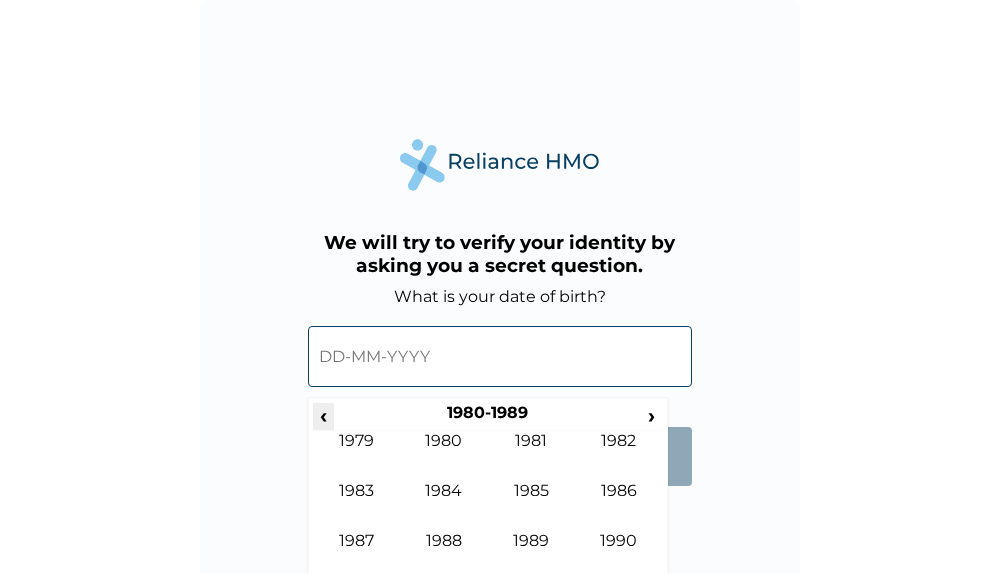 click on "‹" at bounding box center (323, 415) 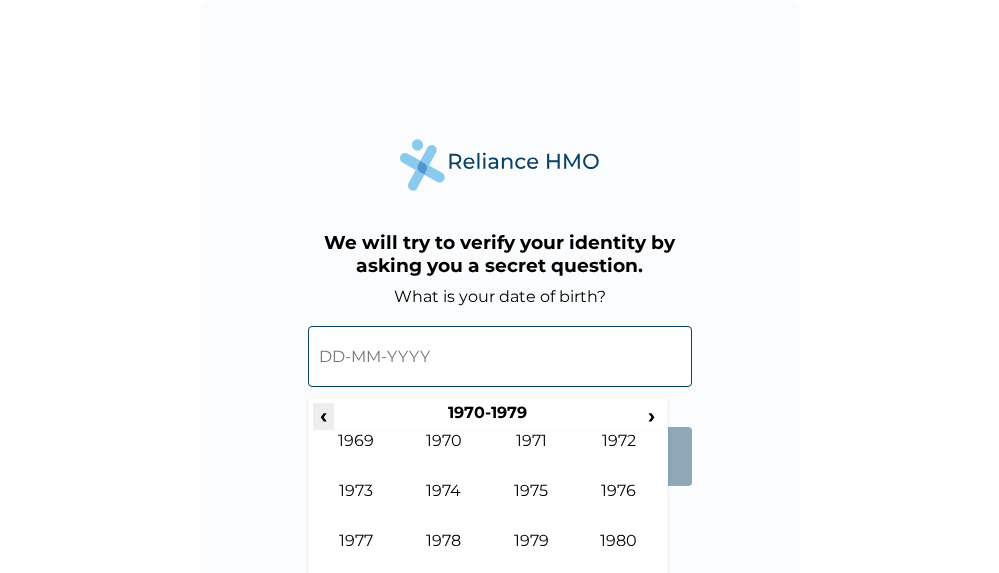 click on "‹" at bounding box center (323, 415) 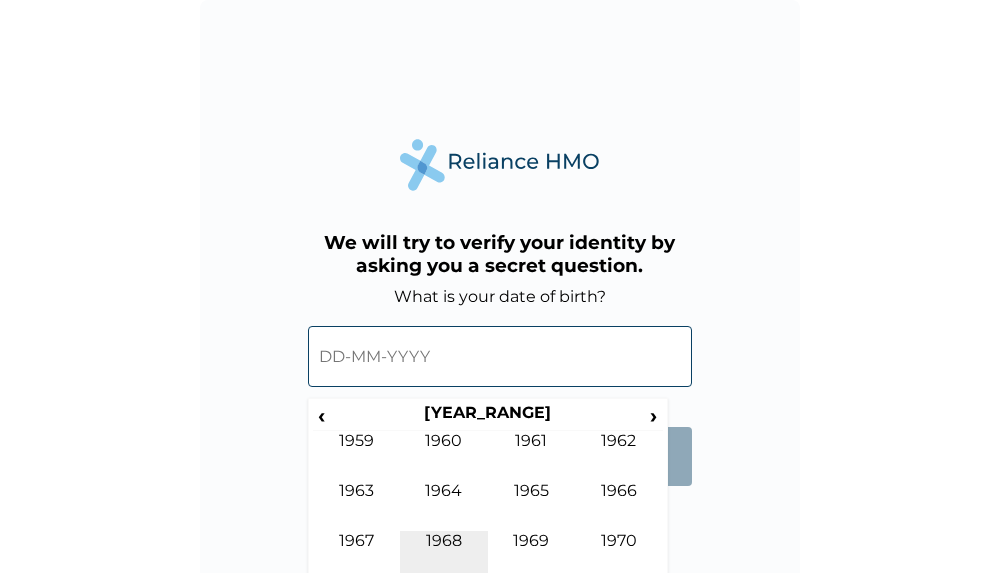 click on "1968" at bounding box center (444, 556) 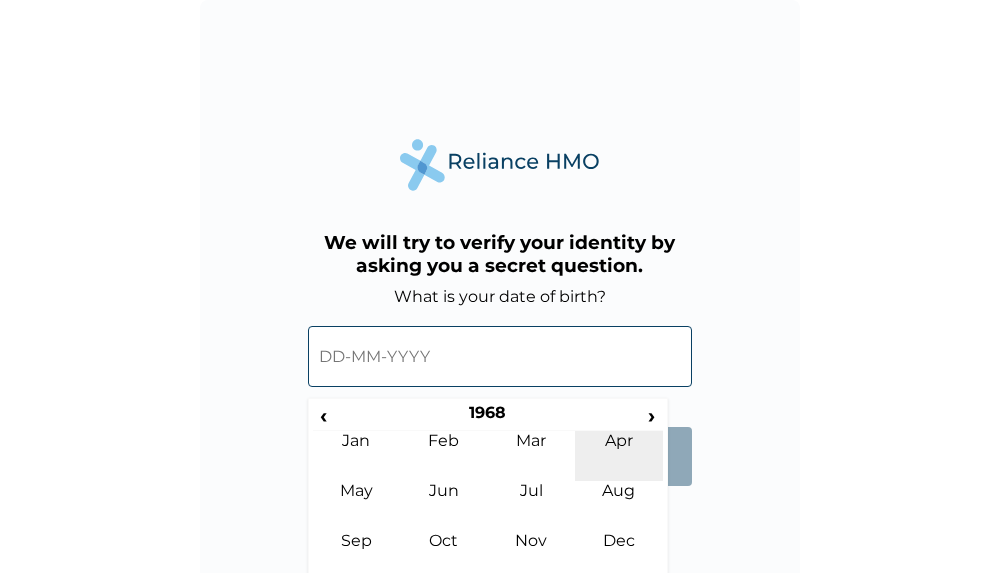 click on "Apr" at bounding box center (619, 456) 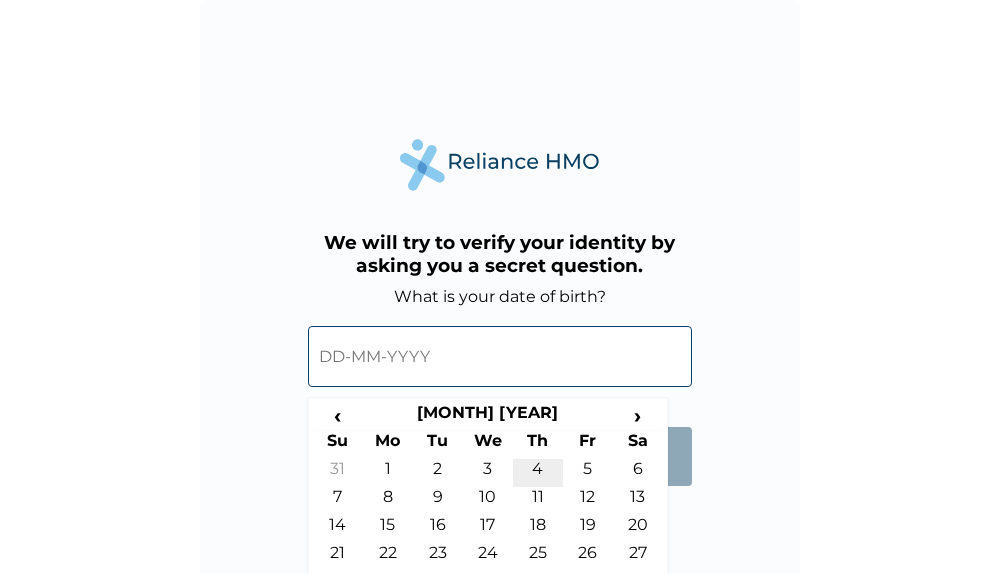 click on "4" at bounding box center (538, 473) 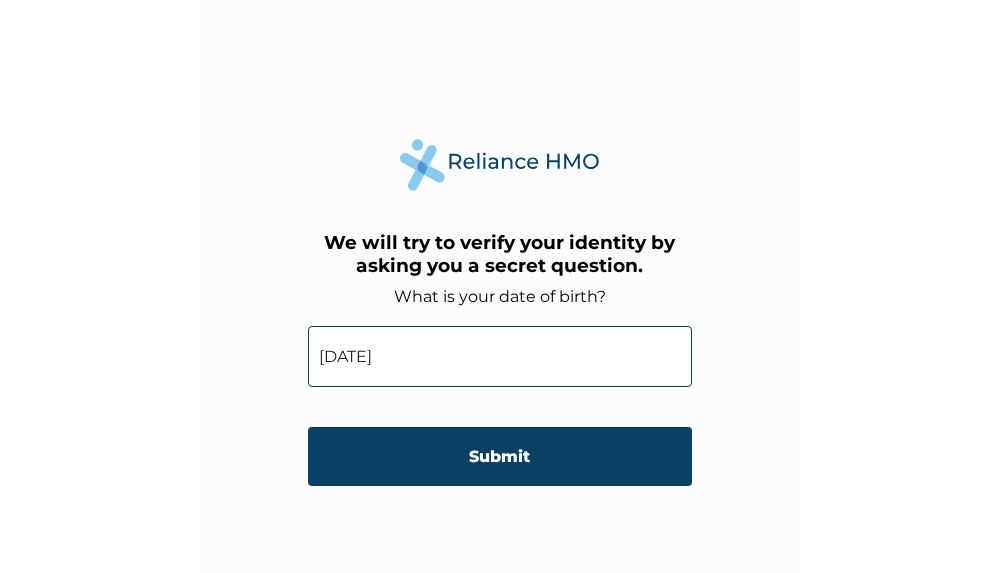 click on "Submit" at bounding box center [500, 456] 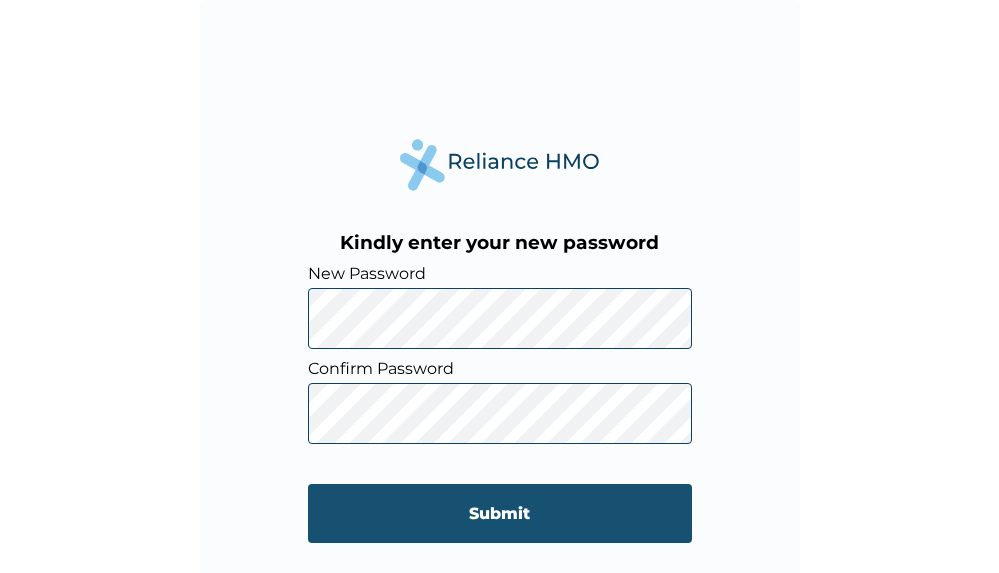click on "Submit" at bounding box center (500, 513) 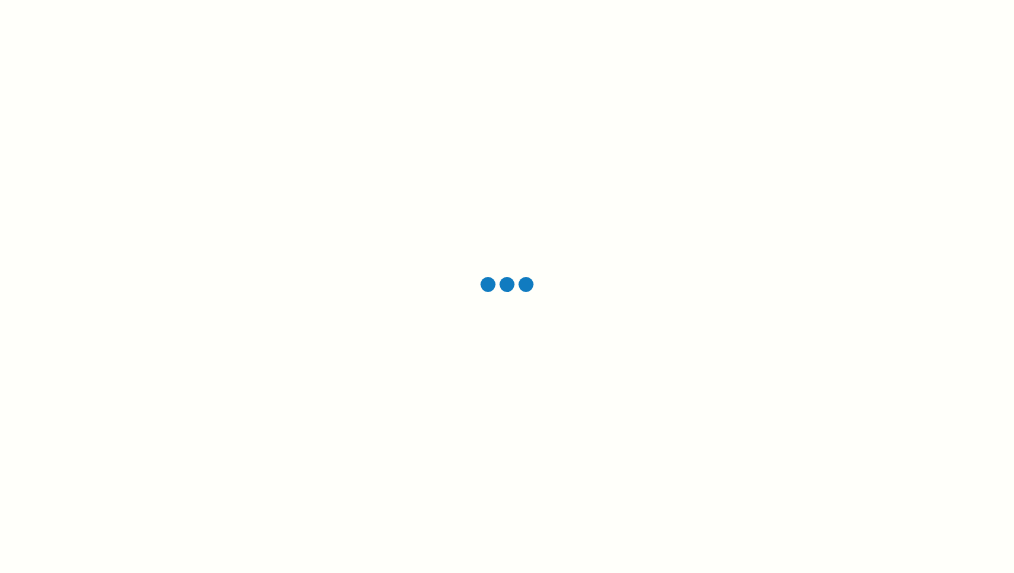 scroll, scrollTop: 0, scrollLeft: 0, axis: both 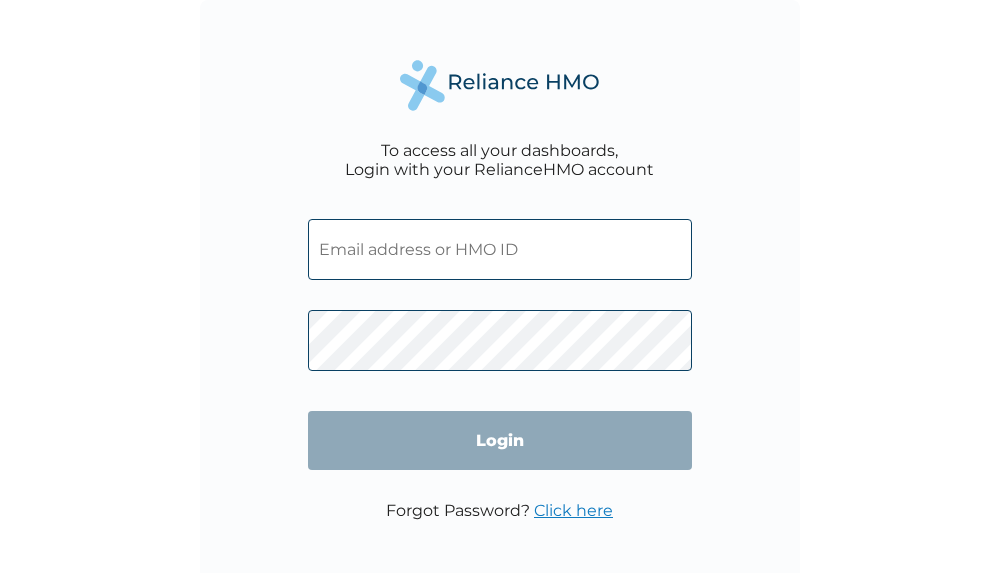 click at bounding box center (500, 249) 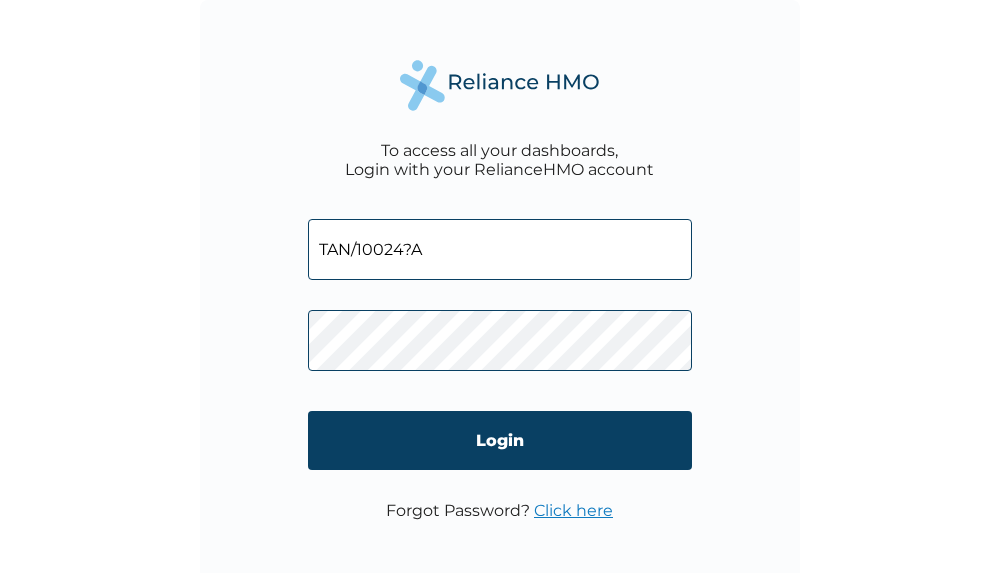 type on "TAN/10024?A" 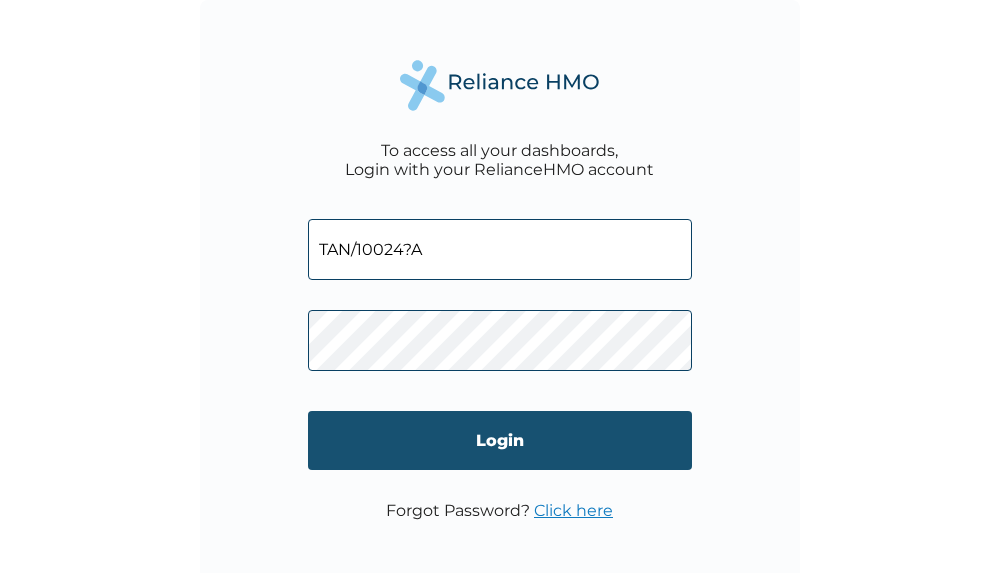 click on "Login" at bounding box center (500, 440) 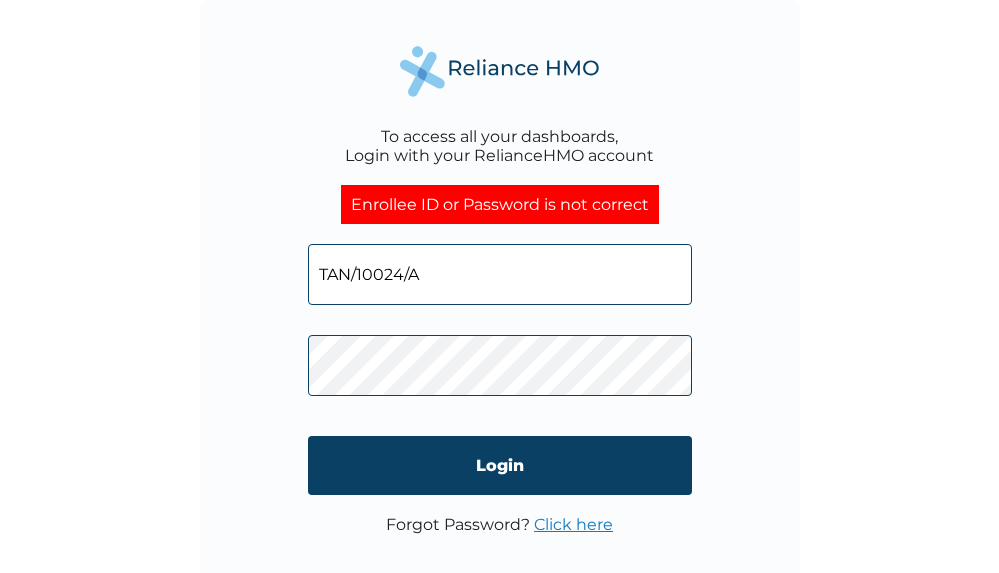 click on "TAN/10024/A" at bounding box center [500, 274] 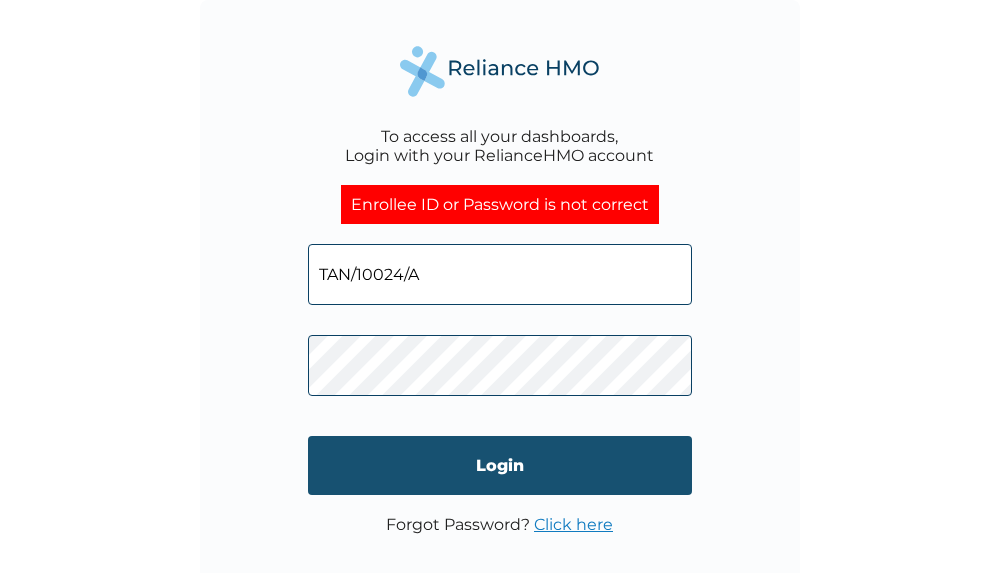 type on "TAN/10024/A" 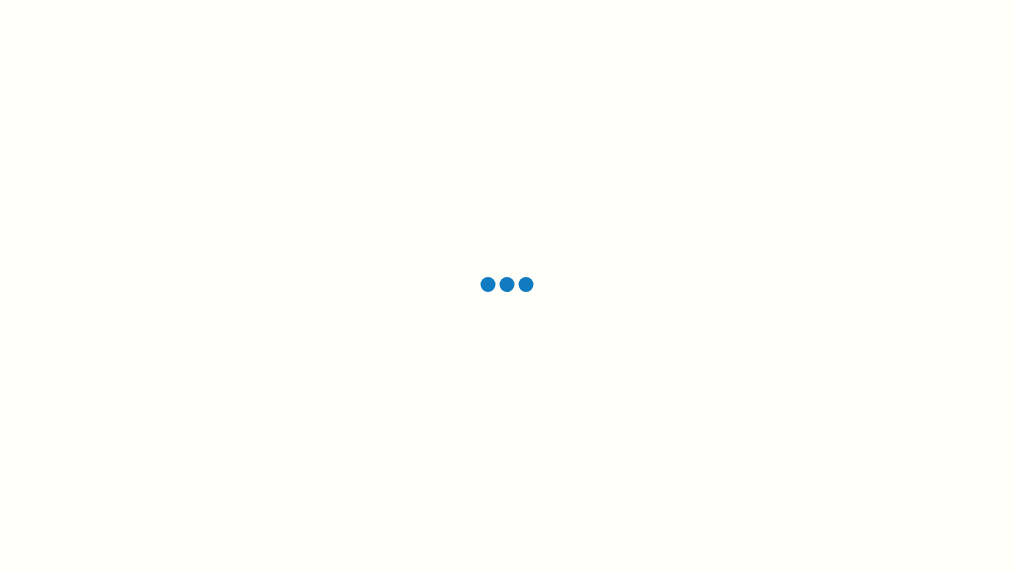 scroll, scrollTop: 0, scrollLeft: 0, axis: both 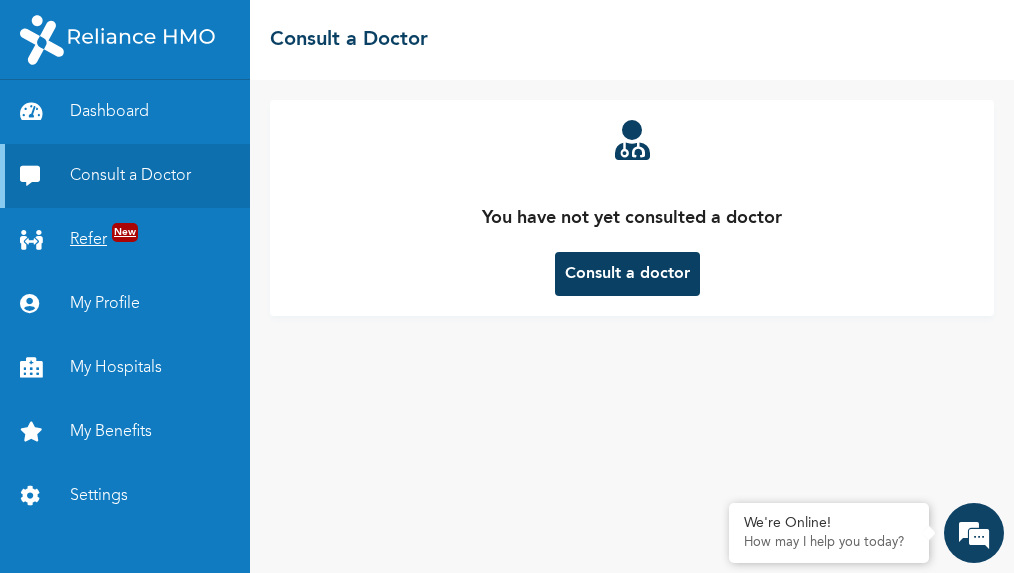 click on "Refer New" at bounding box center [125, 240] 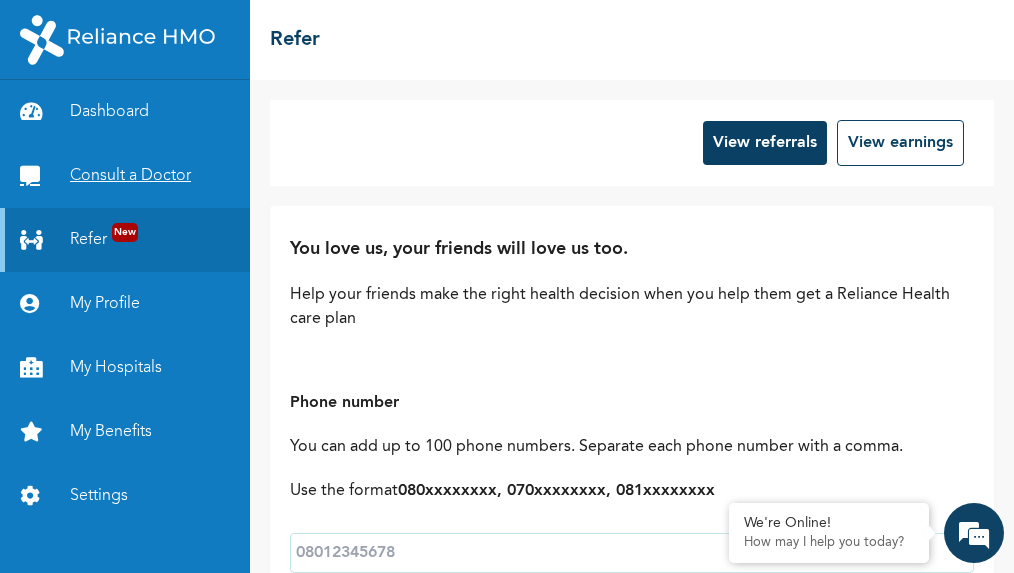 click on "Consult a Doctor" at bounding box center [125, 176] 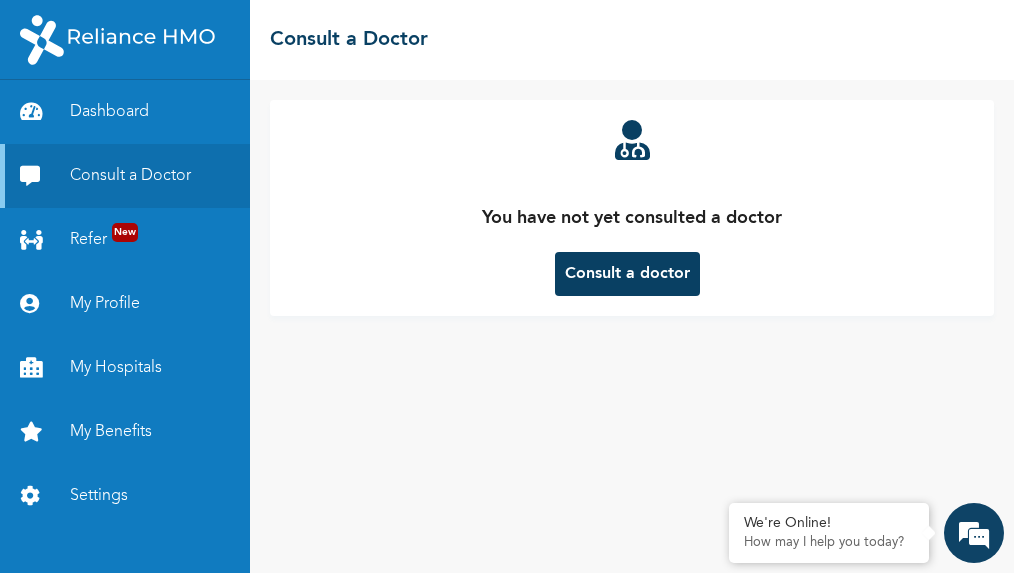 click on "Consult a doctor" at bounding box center (627, 274) 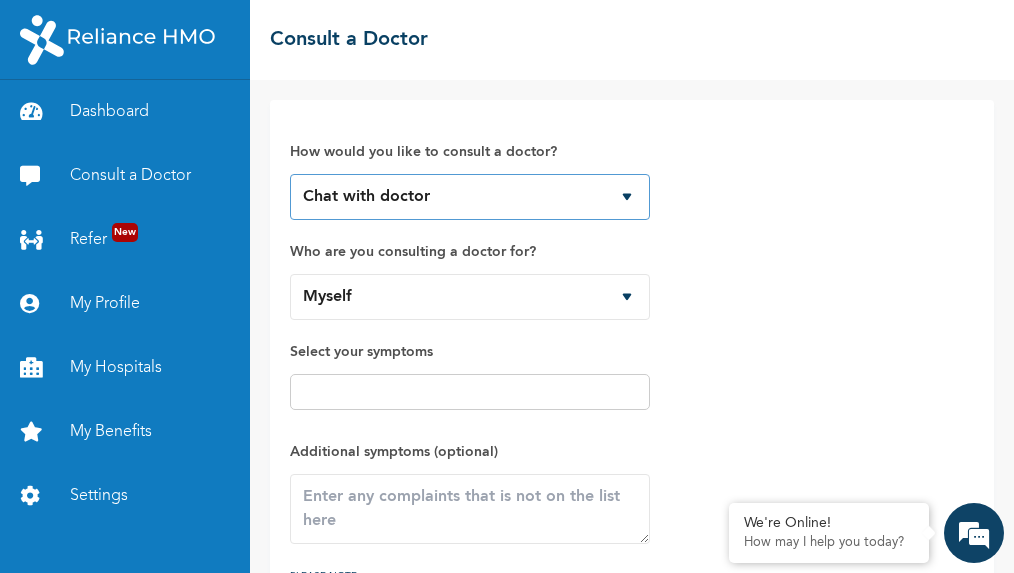 click on "Chat with doctor Phone Call" at bounding box center [470, 197] 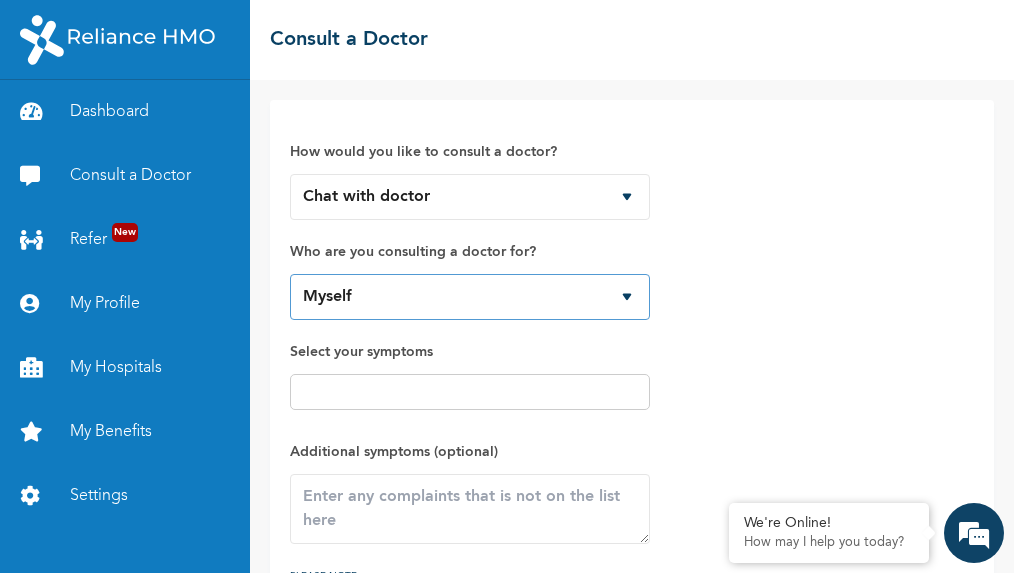 click on "Myself Chisom Ndika Ngozi Ndika Patience Ndika" at bounding box center (470, 297) 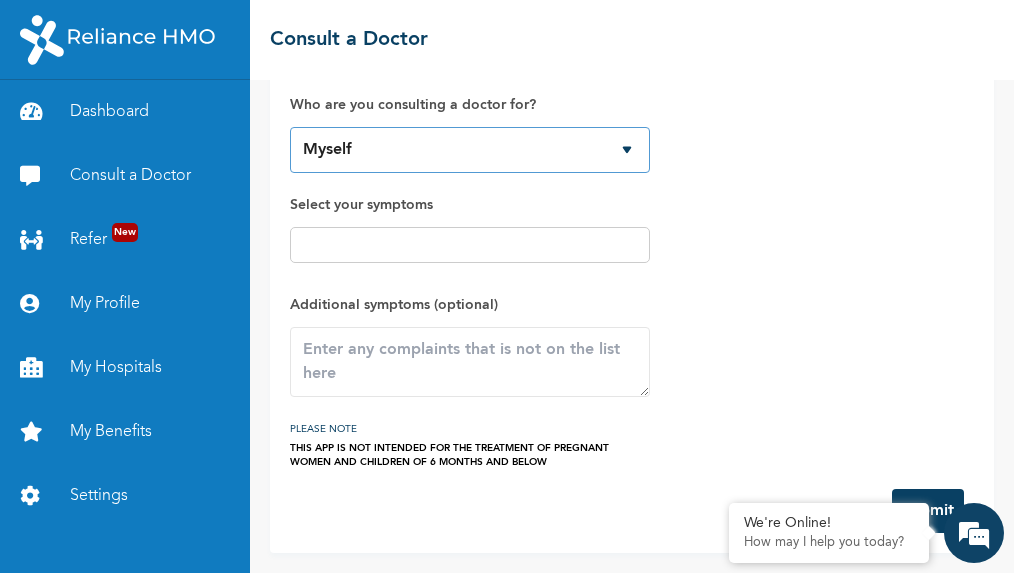 scroll, scrollTop: 57, scrollLeft: 0, axis: vertical 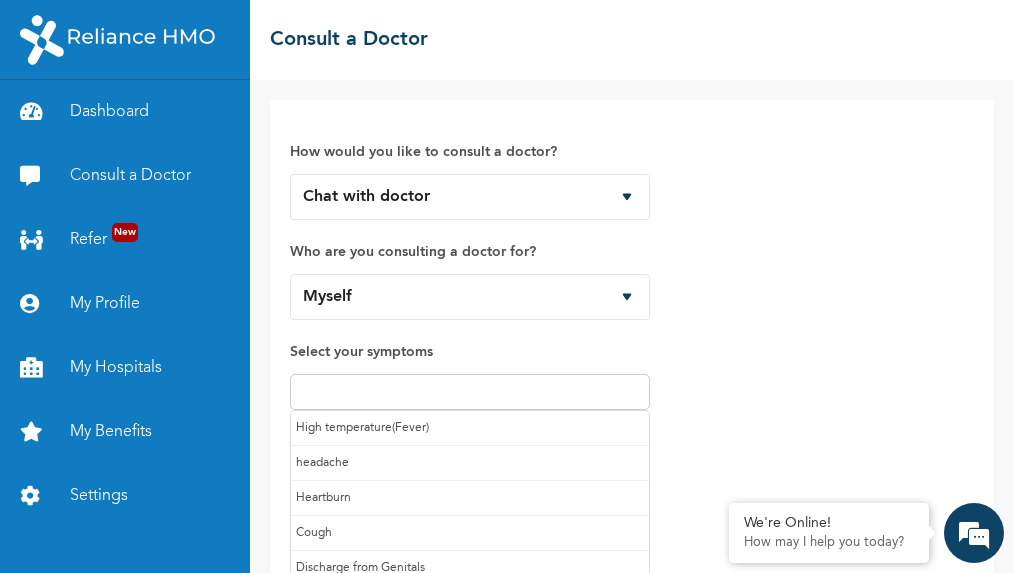 click at bounding box center [470, 392] 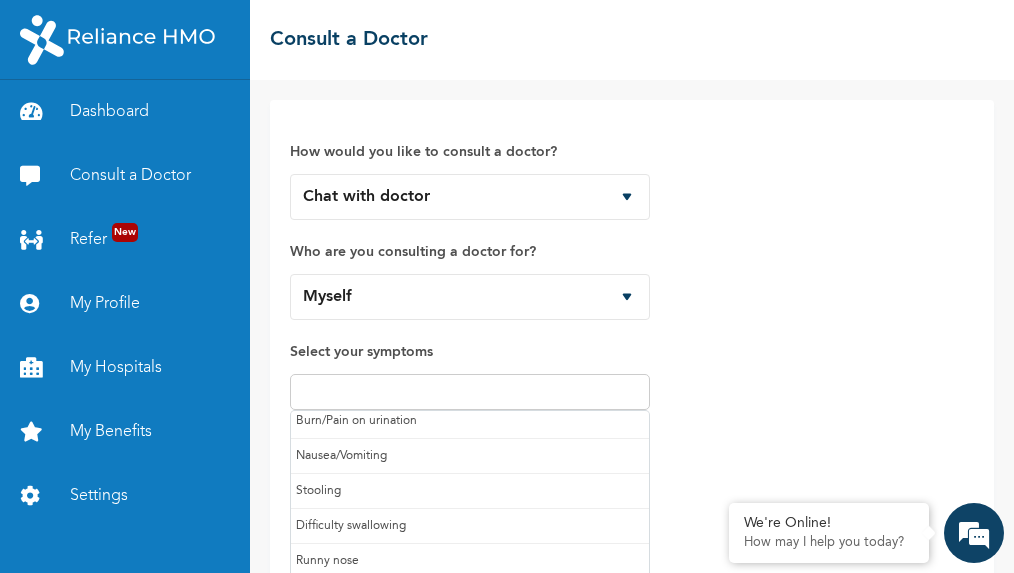 scroll, scrollTop: 147, scrollLeft: 0, axis: vertical 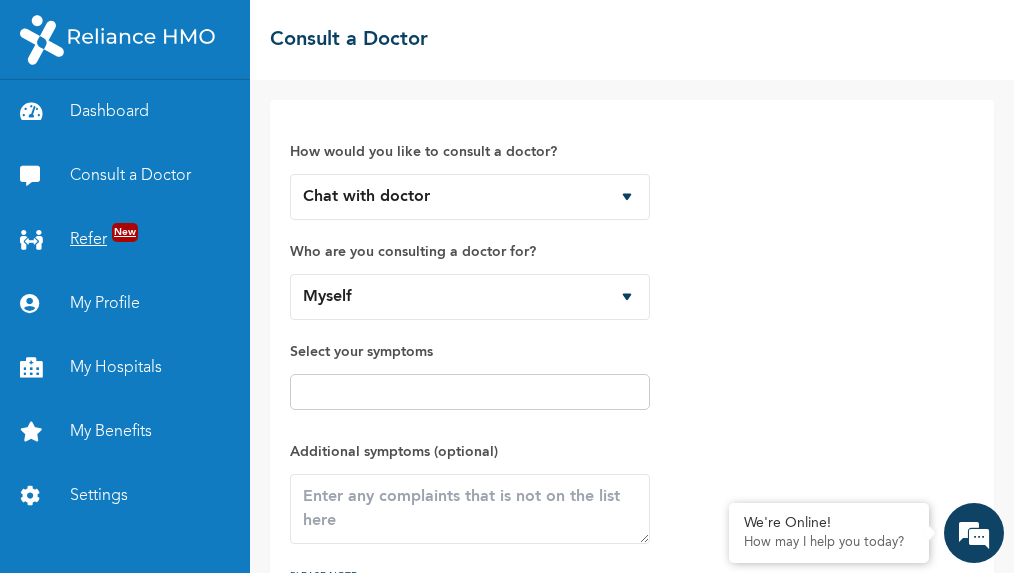 click on "Refer New" at bounding box center [125, 240] 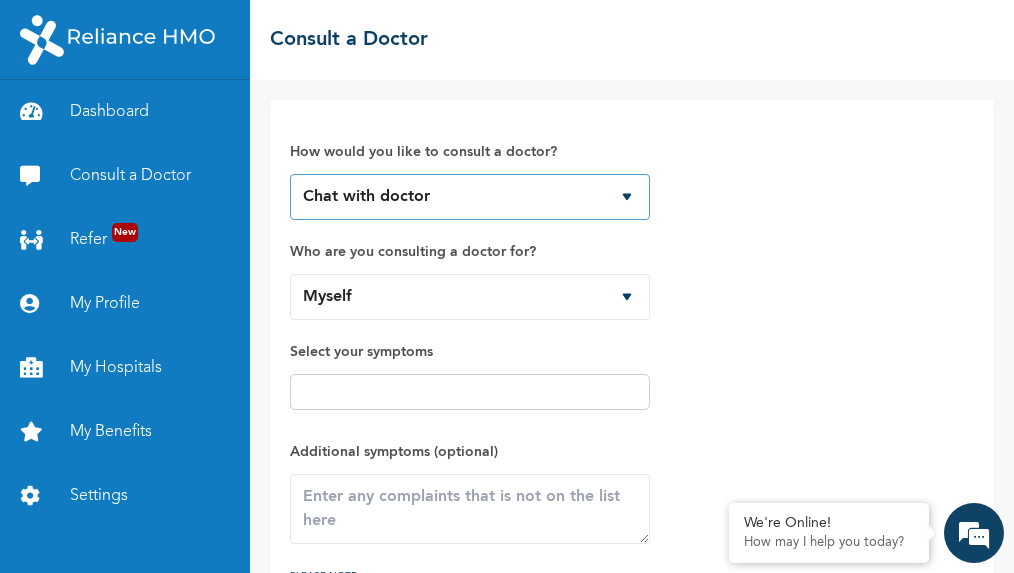 click on "Chat with doctor Phone Call" at bounding box center [470, 197] 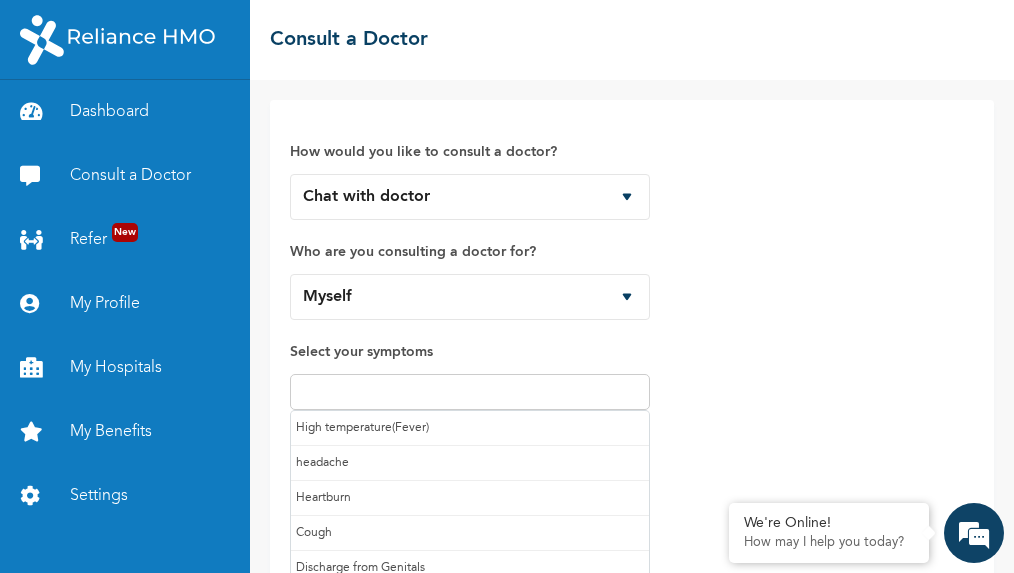 click at bounding box center (470, 392) 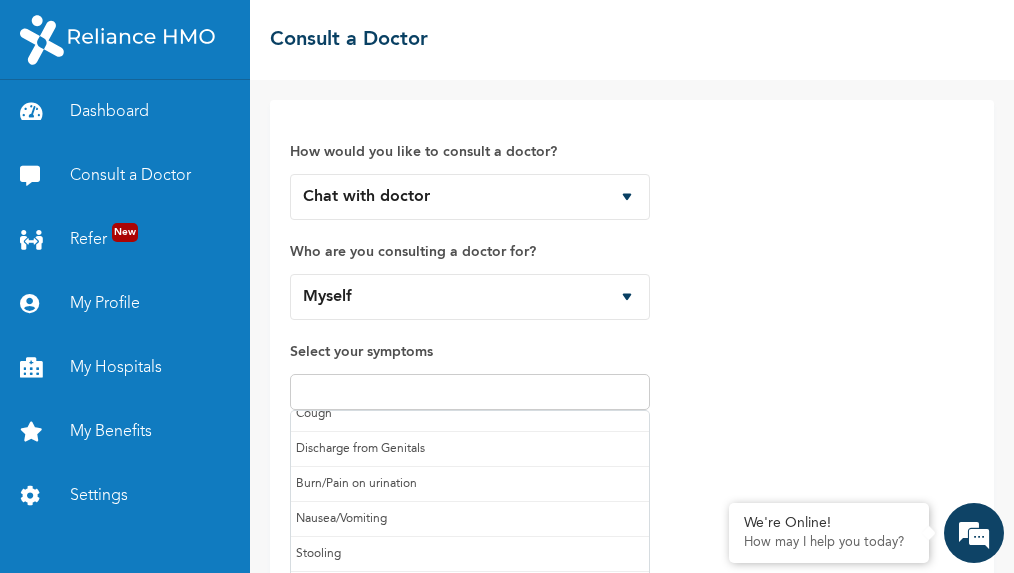 scroll, scrollTop: 182, scrollLeft: 0, axis: vertical 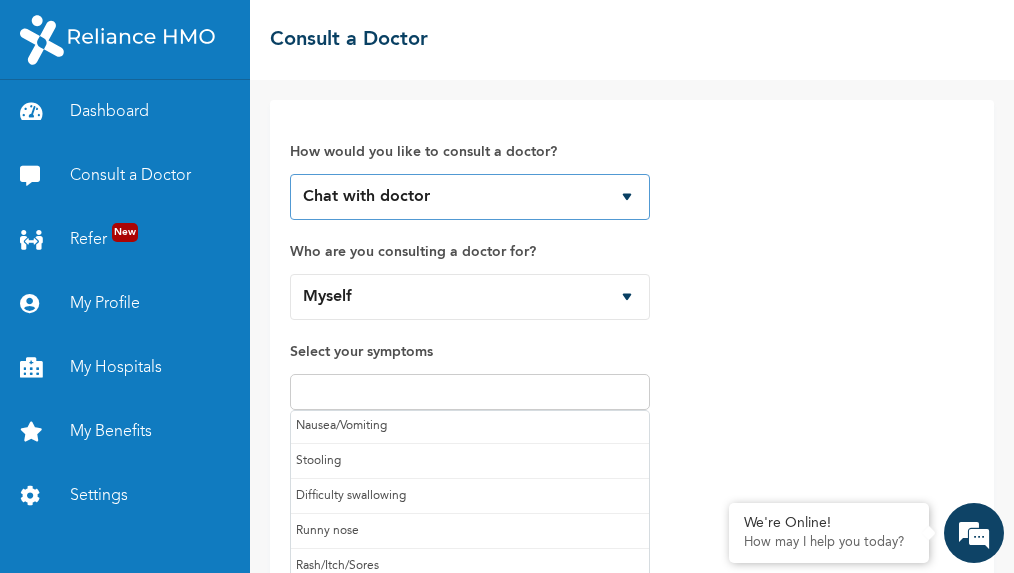 click on "Chat with doctor Phone Call" at bounding box center (470, 197) 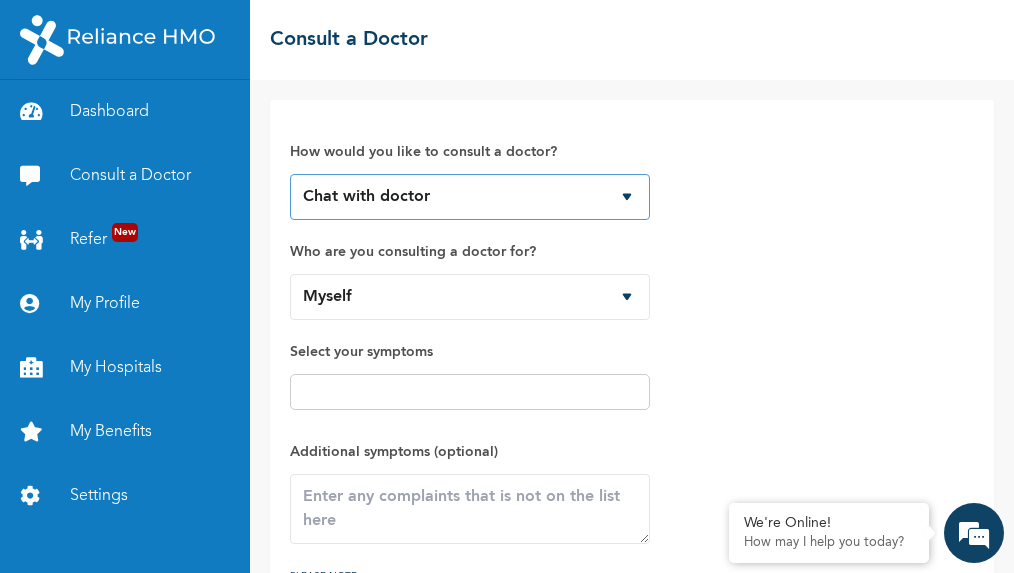 select on "2" 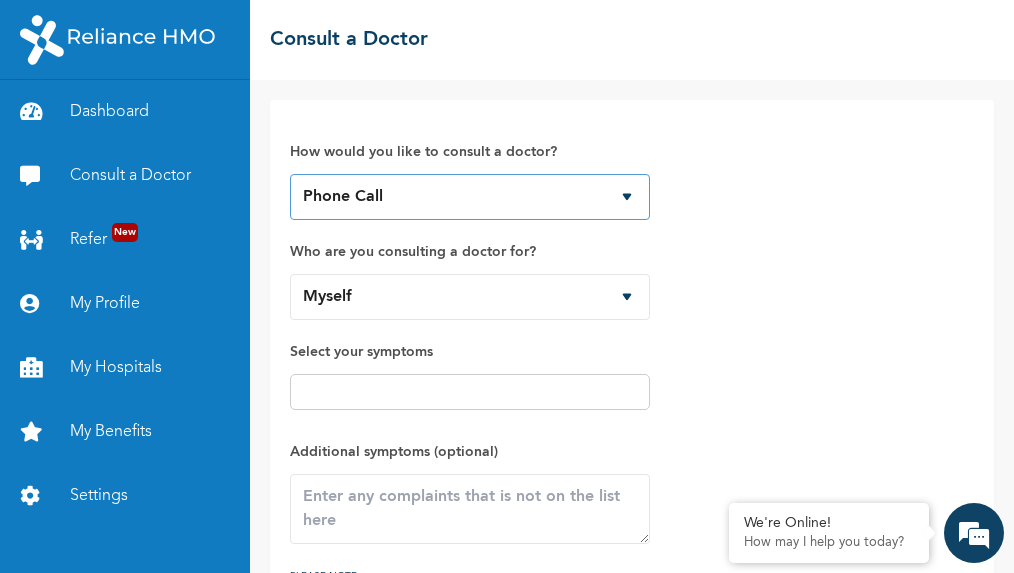 click on "Chat with doctor Phone Call" at bounding box center (470, 197) 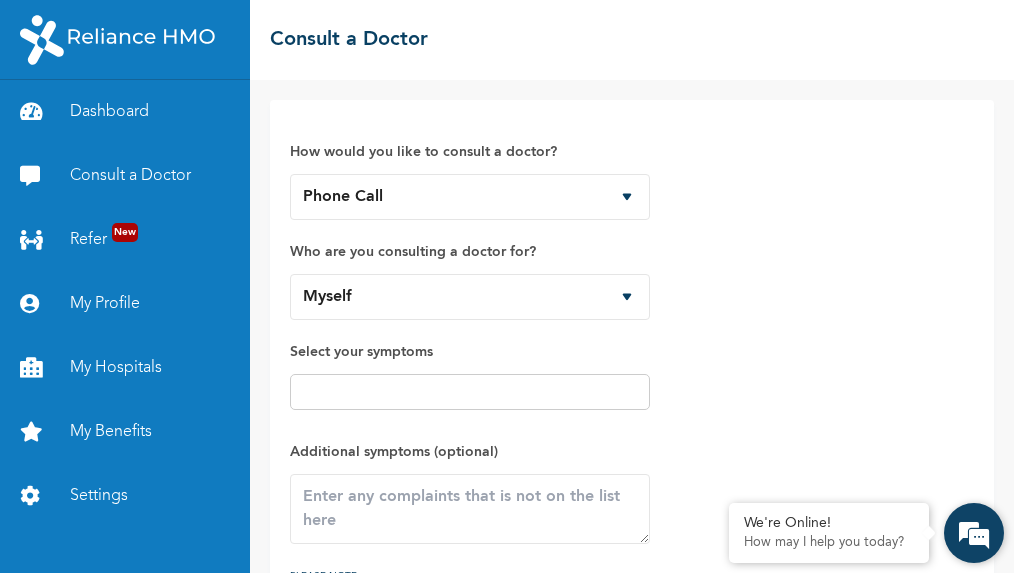 click at bounding box center (974, 533) 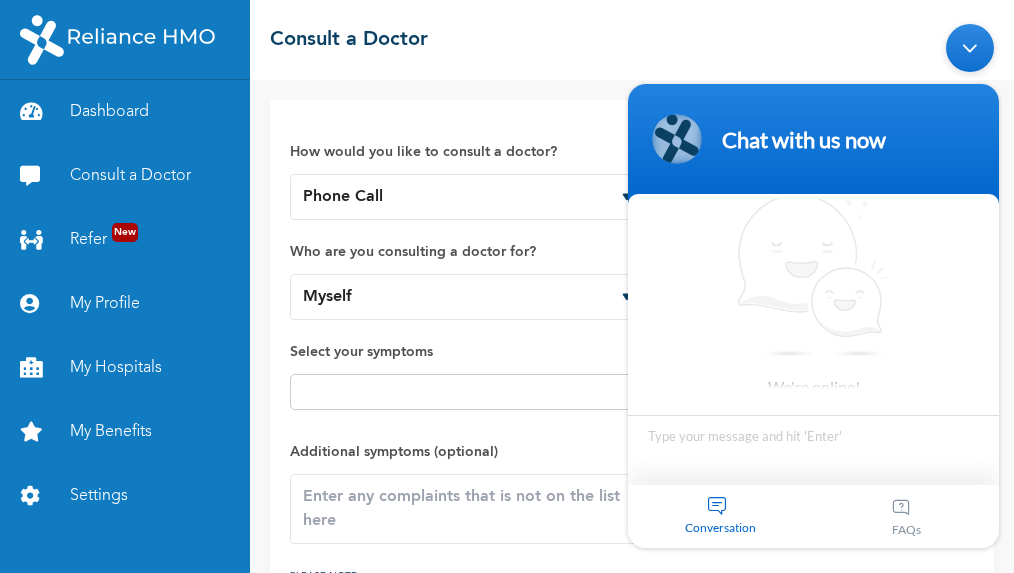 scroll, scrollTop: 6, scrollLeft: 0, axis: vertical 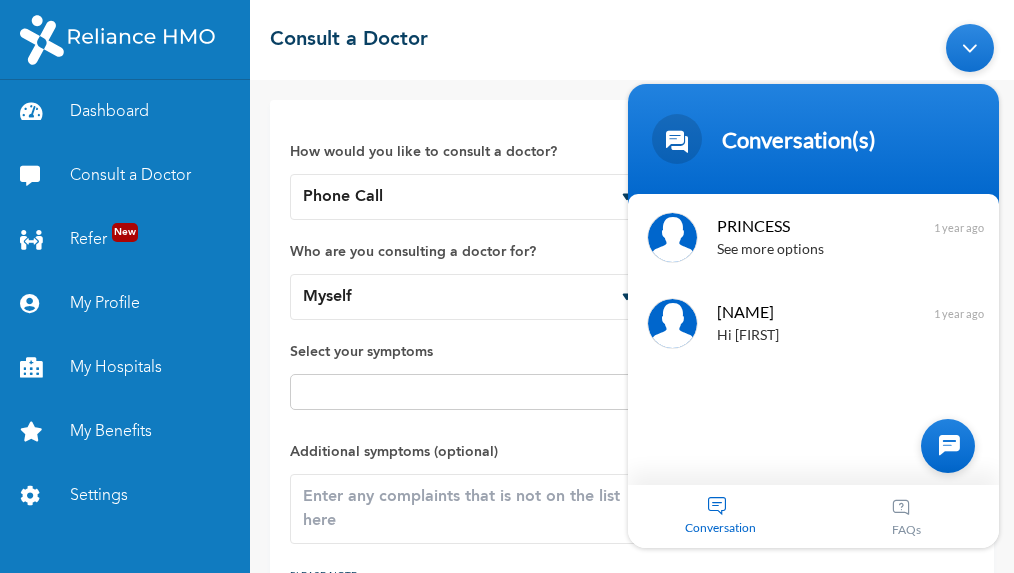 click at bounding box center [948, 445] 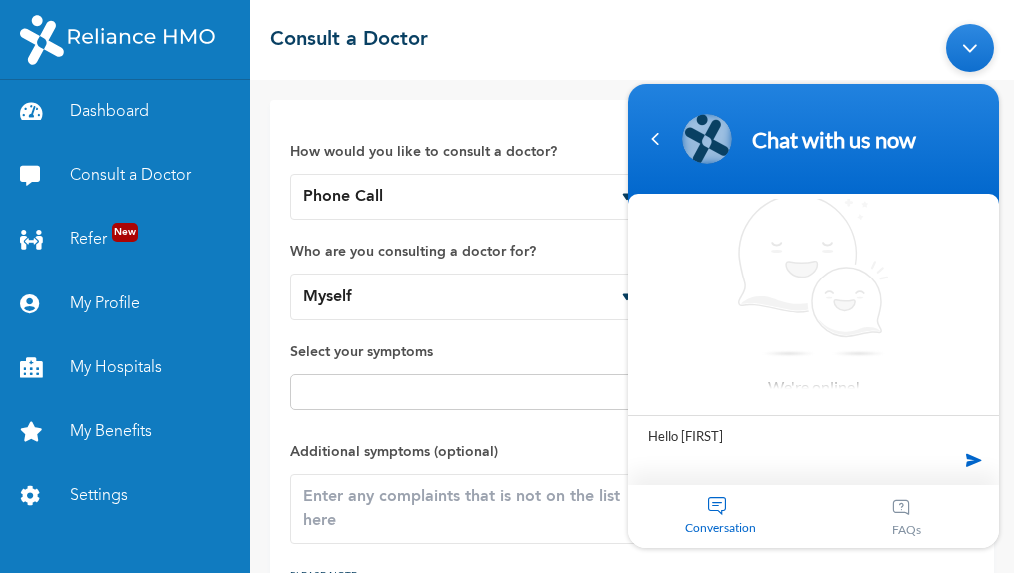 type on "Hello Naomi," 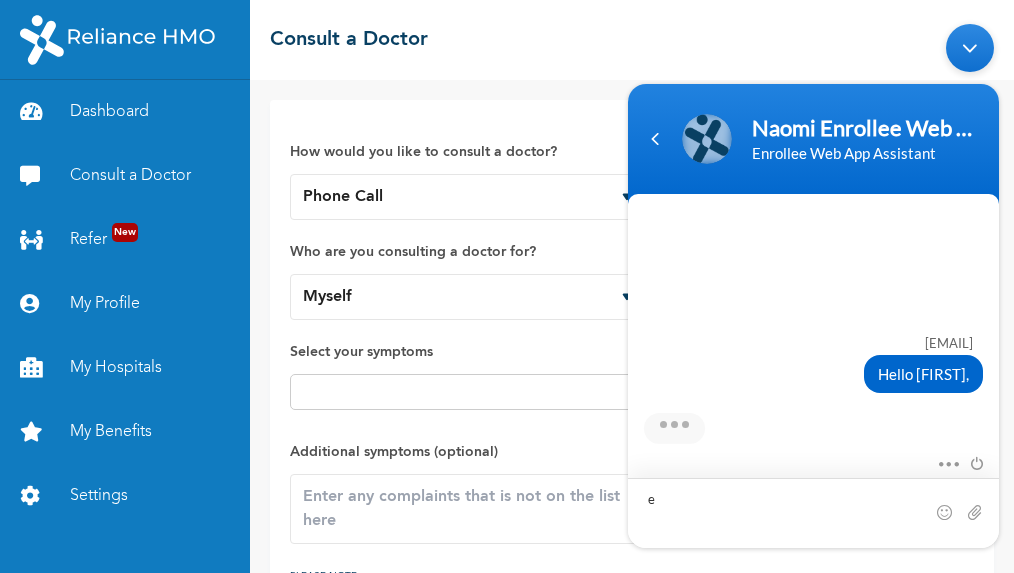 type on "e" 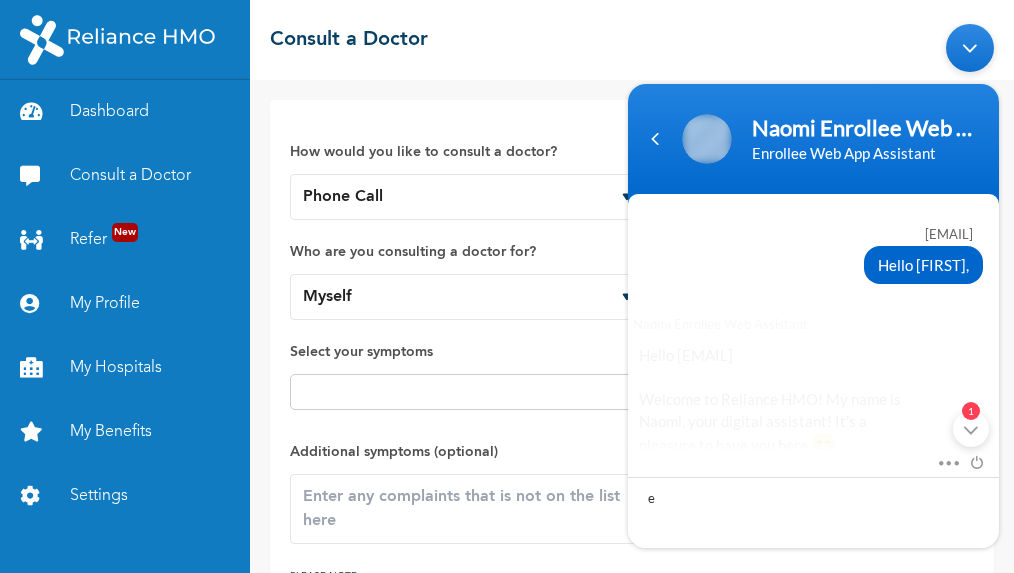 scroll, scrollTop: 329, scrollLeft: 0, axis: vertical 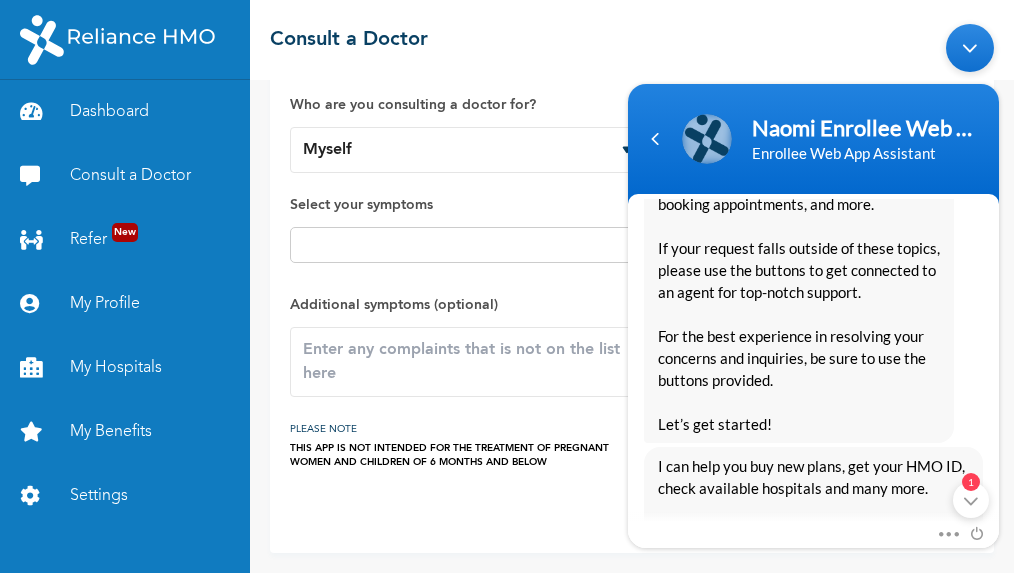 click at bounding box center [766, 522] 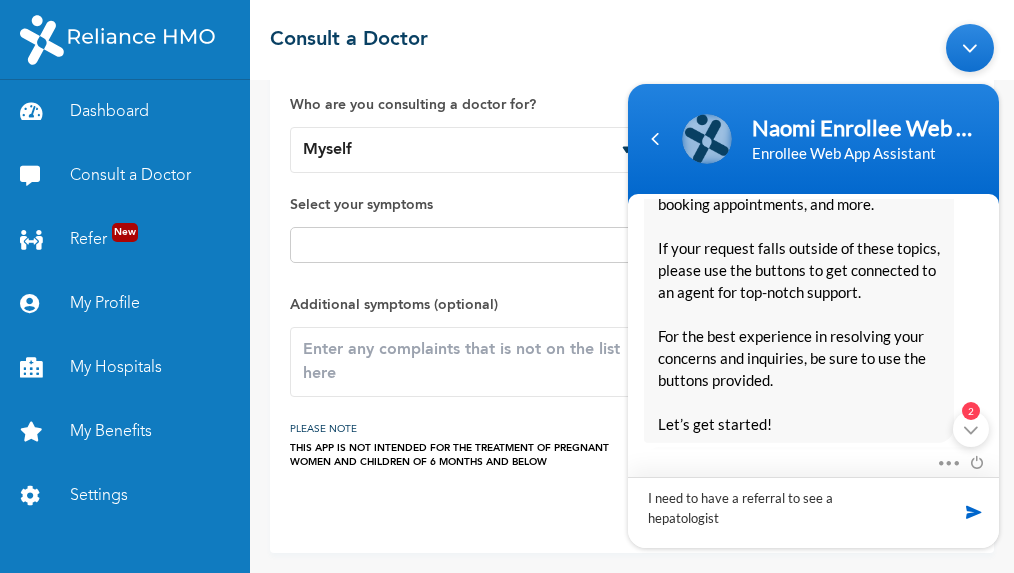 type on "I need to have a referral to see a  hepatologist" 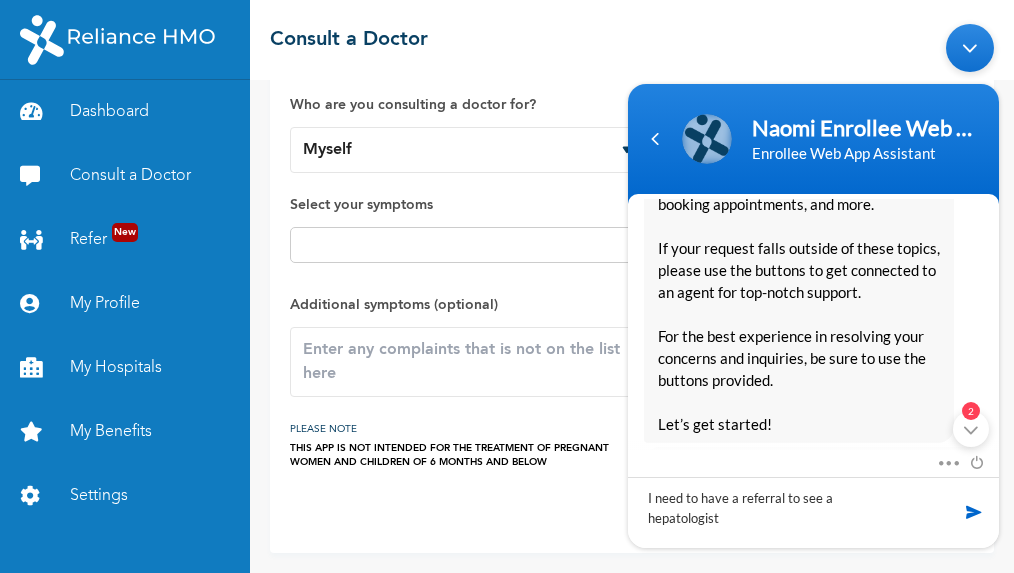 click at bounding box center (974, 511) 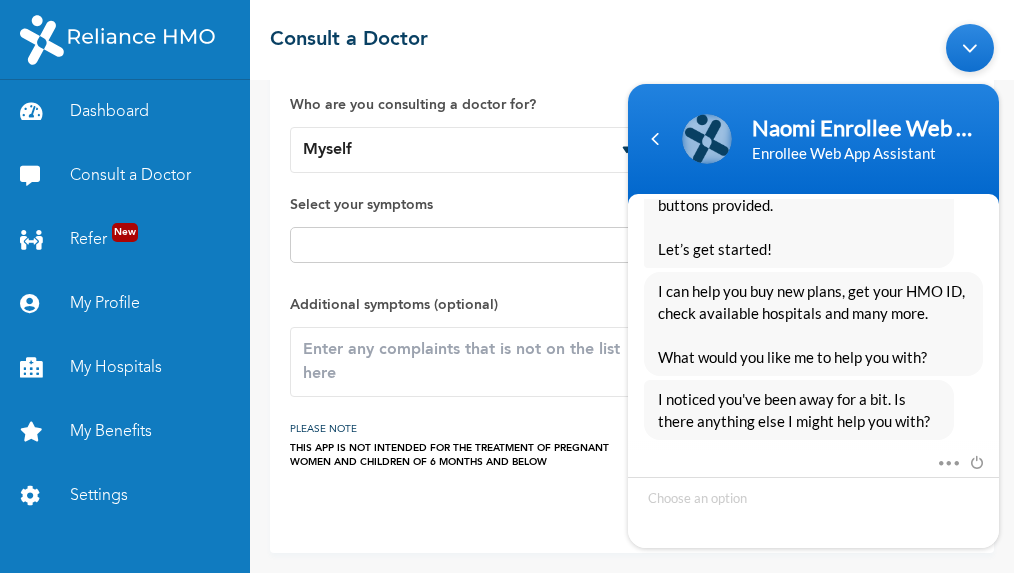 scroll, scrollTop: 603, scrollLeft: 0, axis: vertical 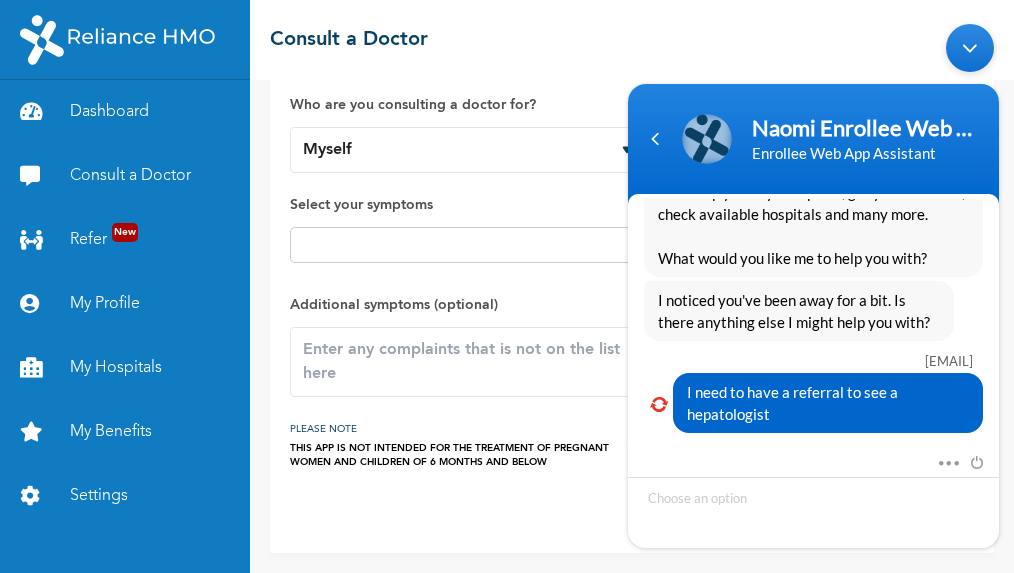 click at bounding box center [659, 402] 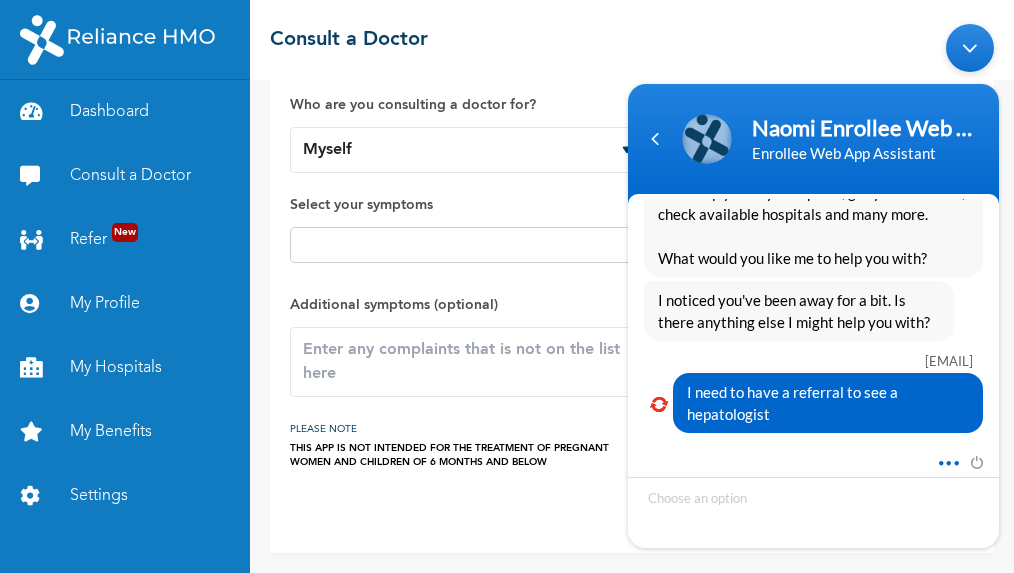click at bounding box center (943, 459) 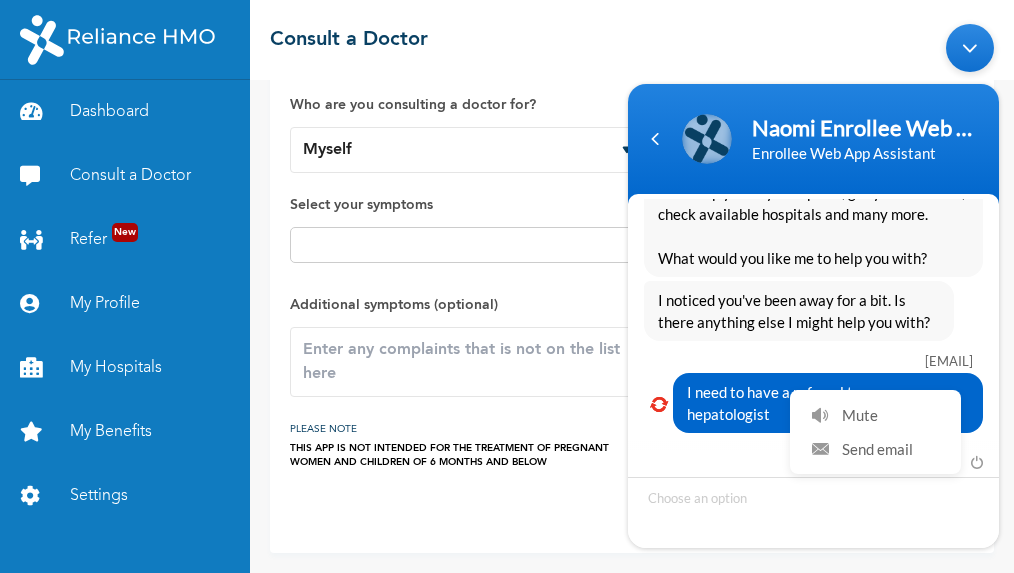 click on "Mute Send email" at bounding box center [813, 463] 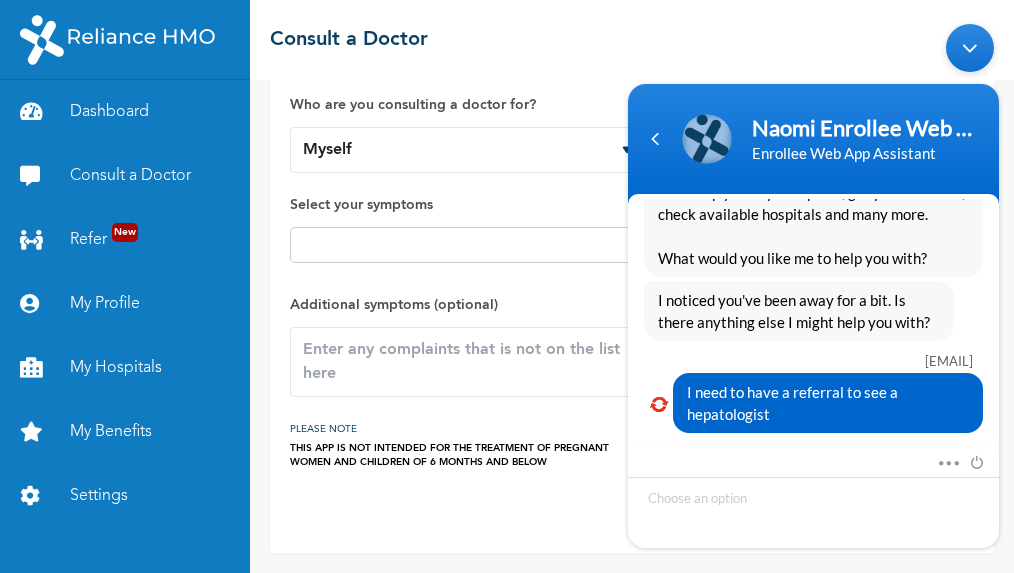 click at bounding box center [659, 402] 